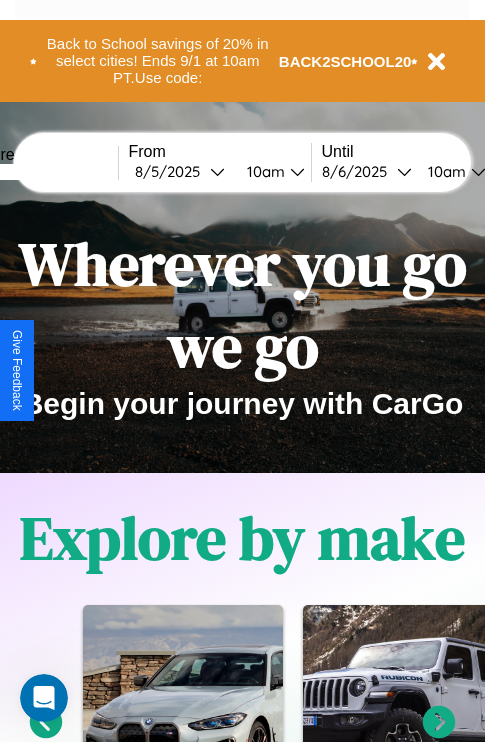 scroll, scrollTop: 0, scrollLeft: 0, axis: both 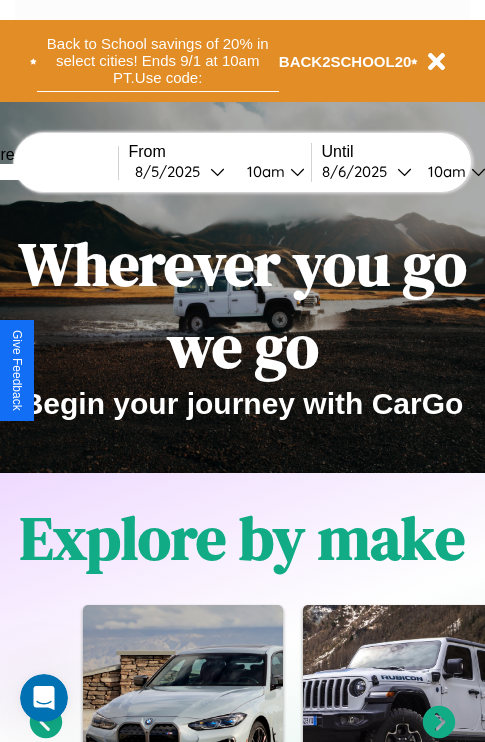 click on "Back to School savings of 20% in select cities! Ends 9/1 at 10am PT.  Use code:" at bounding box center [158, 61] 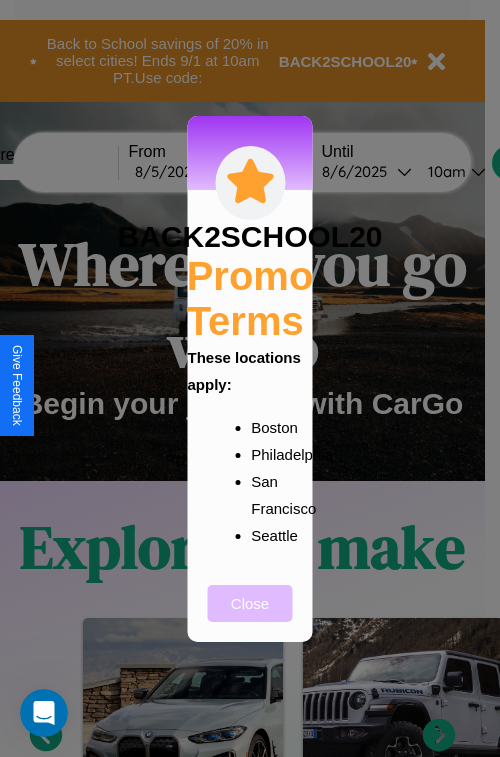 click on "Close" at bounding box center [250, 603] 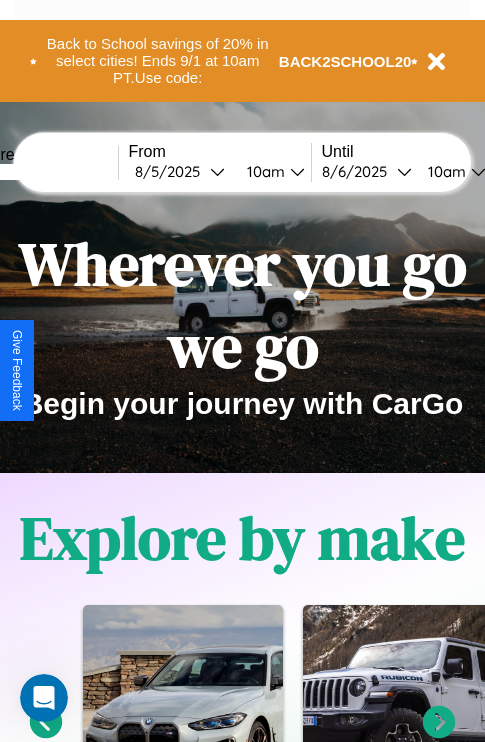 click at bounding box center [43, 172] 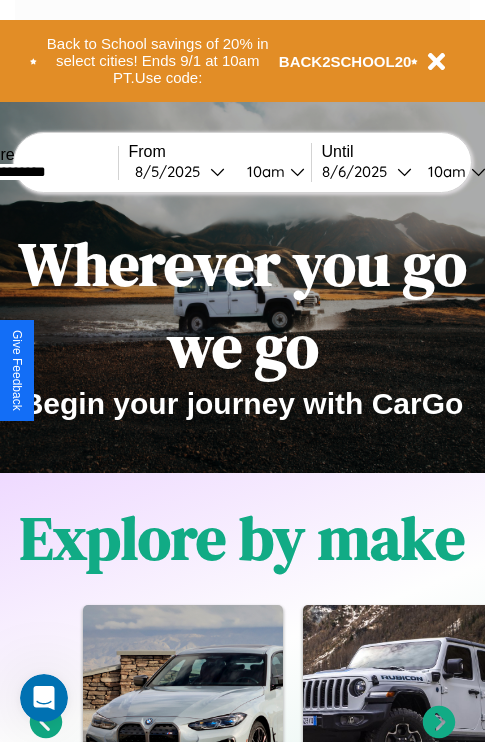 type on "**********" 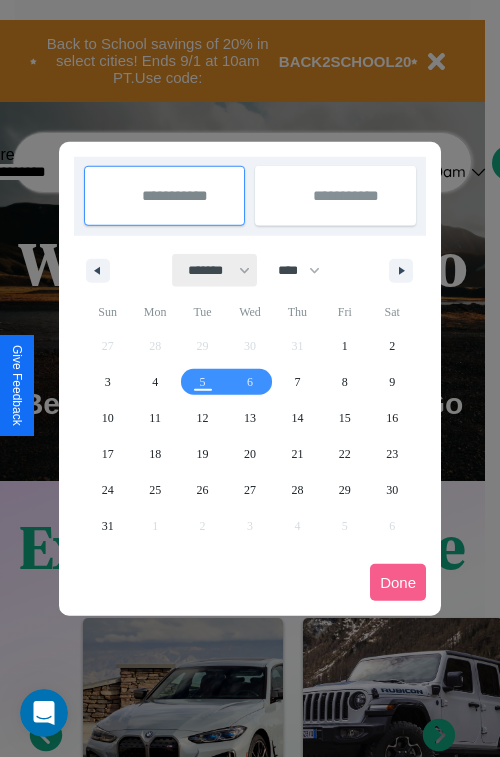click on "******* ******** ***** ***** *** **** **** ****** ********* ******* ******** ********" at bounding box center (215, 270) 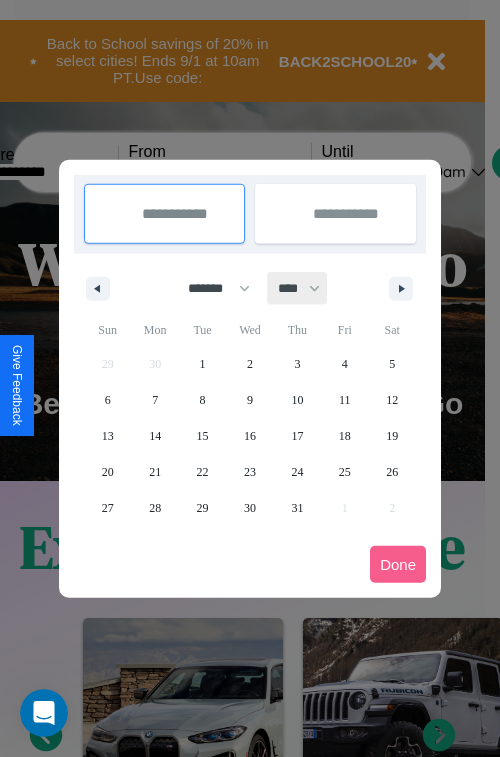 click on "**** **** **** **** **** **** **** **** **** **** **** **** **** **** **** **** **** **** **** **** **** **** **** **** **** **** **** **** **** **** **** **** **** **** **** **** **** **** **** **** **** **** **** **** **** **** **** **** **** **** **** **** **** **** **** **** **** **** **** **** **** **** **** **** **** **** **** **** **** **** **** **** **** **** **** **** **** **** **** **** **** **** **** **** **** **** **** **** **** **** **** **** **** **** **** **** **** **** **** **** **** **** **** **** **** **** **** **** **** **** **** **** **** **** **** **** **** **** **** **** ****" at bounding box center (298, 288) 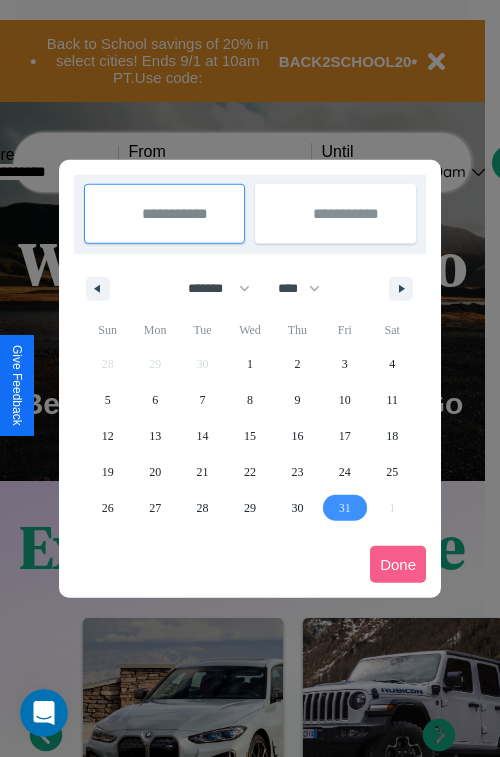 click on "31" at bounding box center [345, 508] 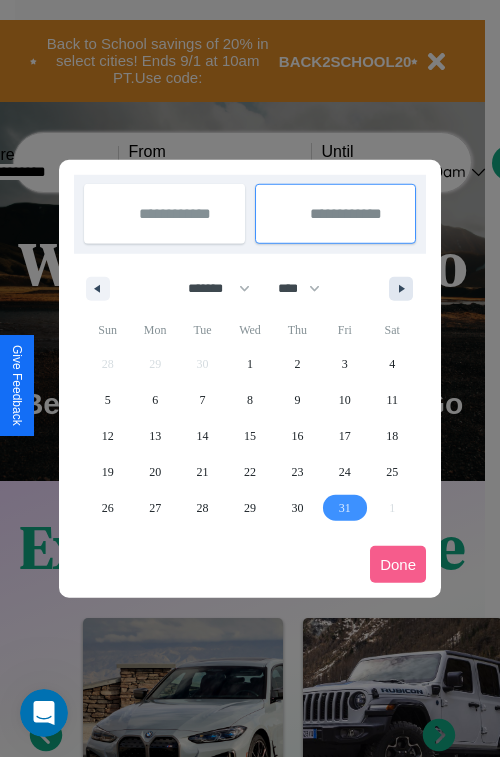 click at bounding box center [405, 289] 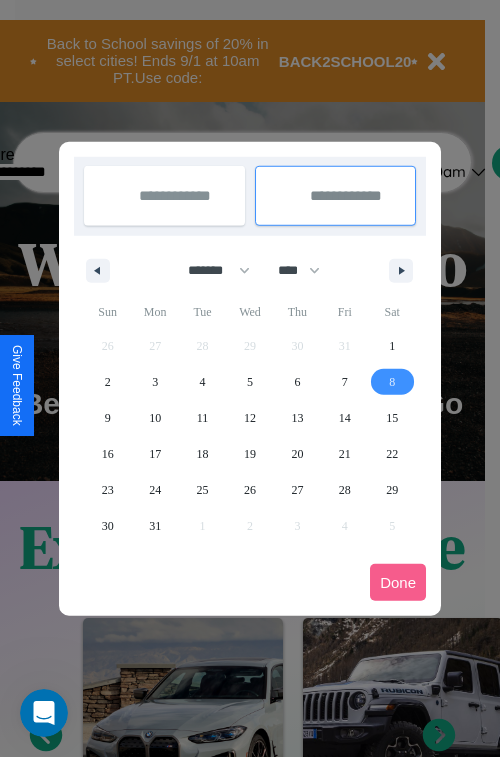 click on "8" at bounding box center [392, 382] 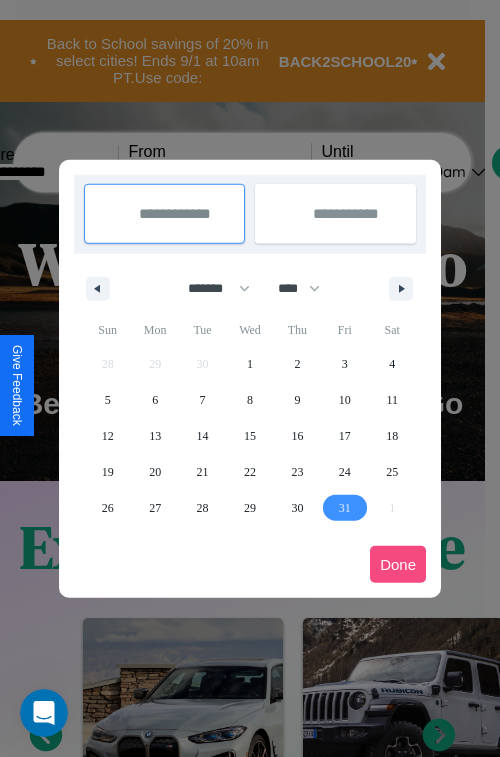 click on "Done" at bounding box center [398, 564] 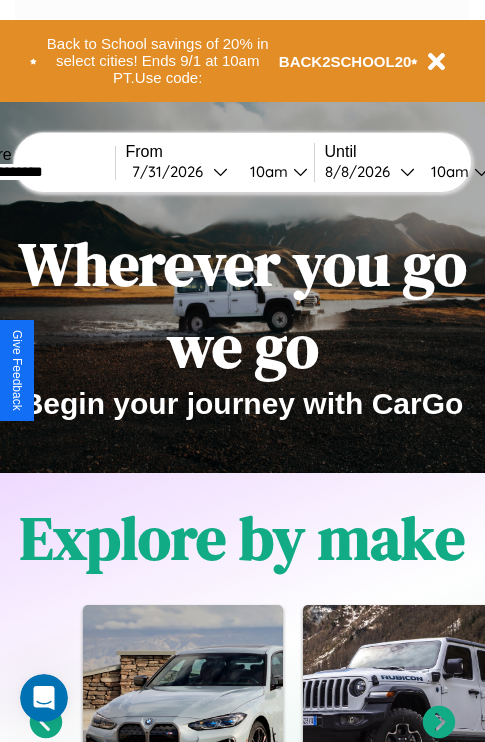 click on "10am" at bounding box center (266, 171) 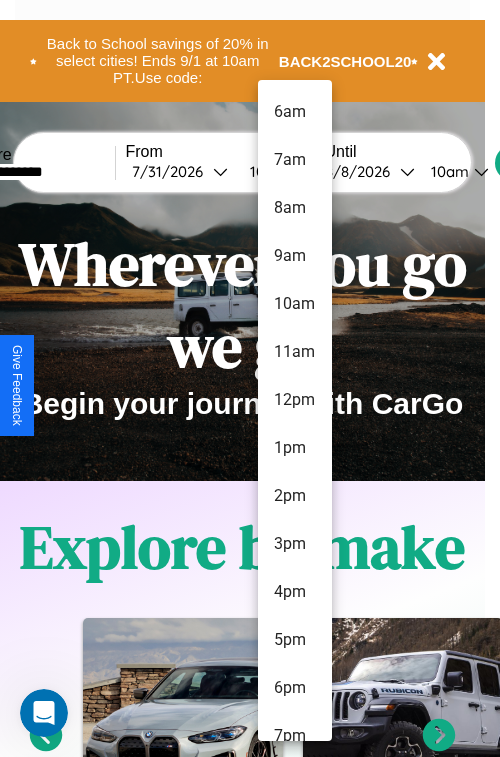 click on "1pm" at bounding box center (295, 448) 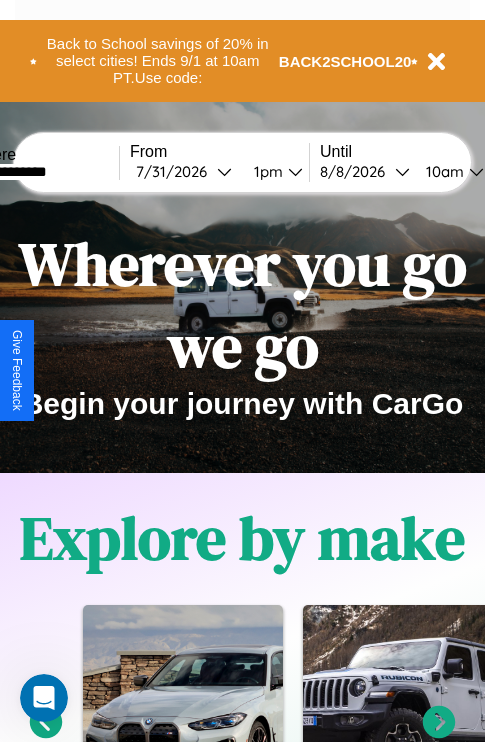 click on "10am" at bounding box center (442, 171) 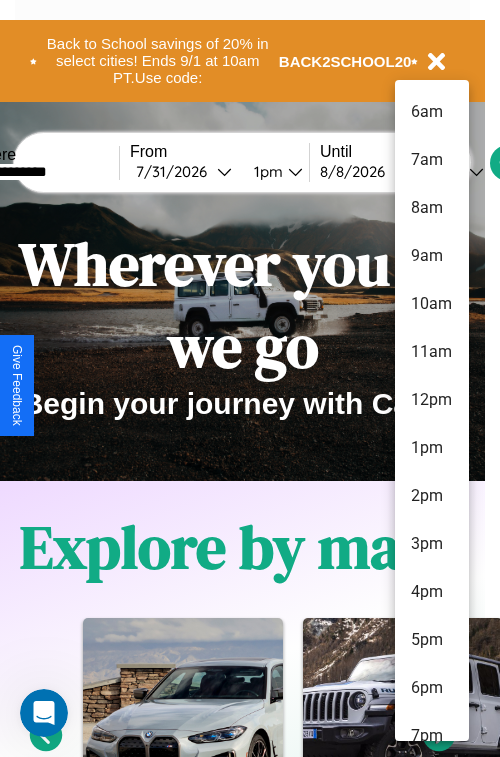 click on "3pm" at bounding box center [432, 544] 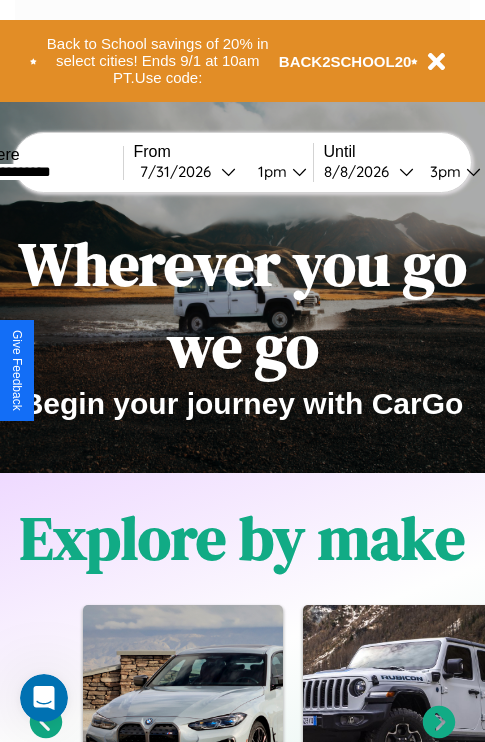 scroll, scrollTop: 0, scrollLeft: 63, axis: horizontal 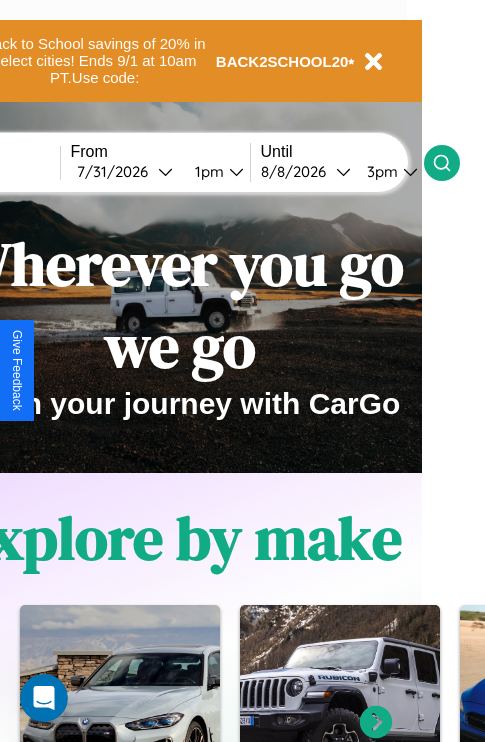 click 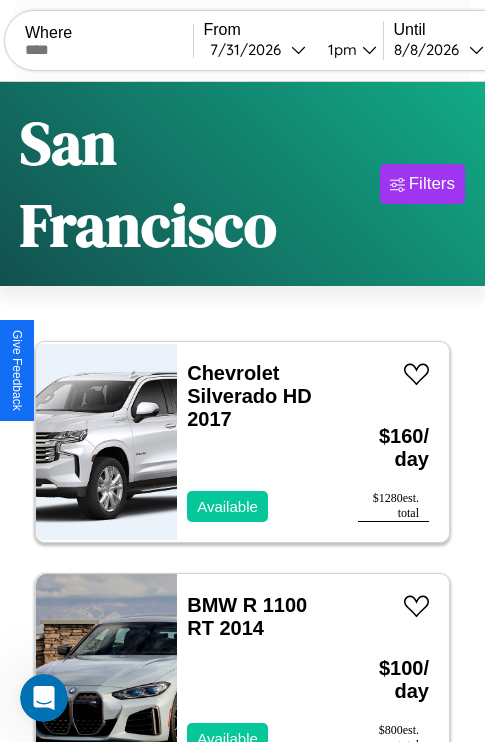 scroll, scrollTop: 96, scrollLeft: 0, axis: vertical 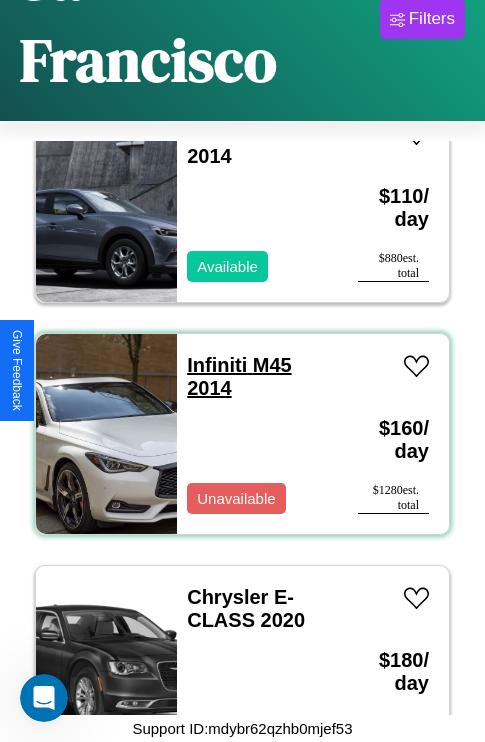 click on "Infiniti   M45   2014" at bounding box center (239, 376) 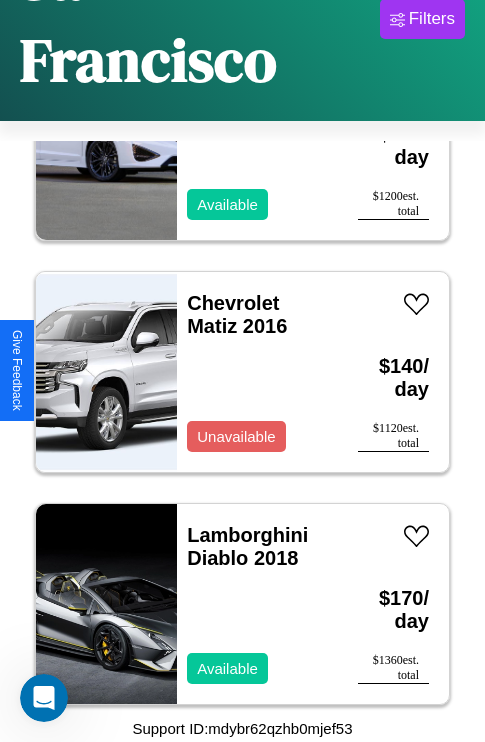 scroll, scrollTop: 7499, scrollLeft: 0, axis: vertical 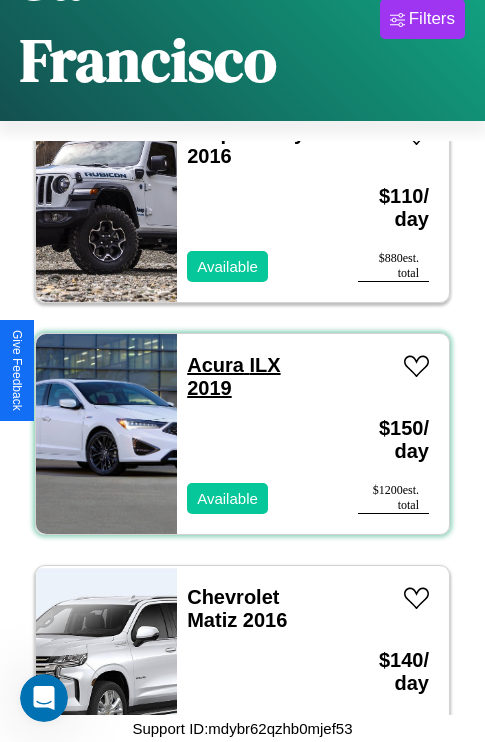 click on "Acura   ILX   2019" at bounding box center [233, 376] 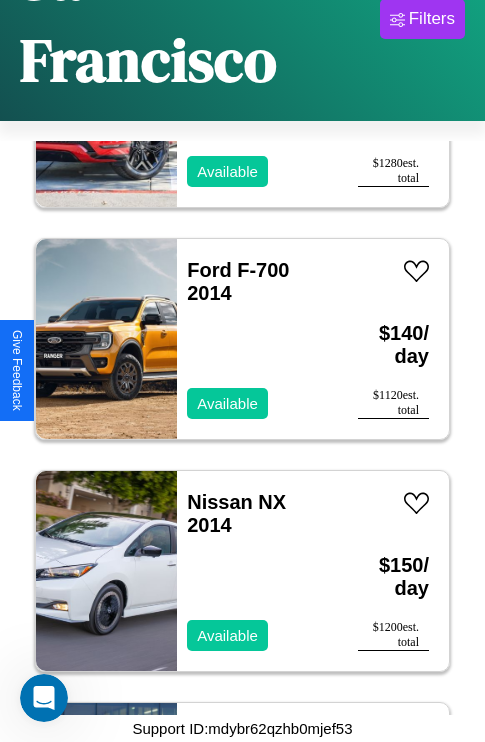 scroll, scrollTop: 26755, scrollLeft: 0, axis: vertical 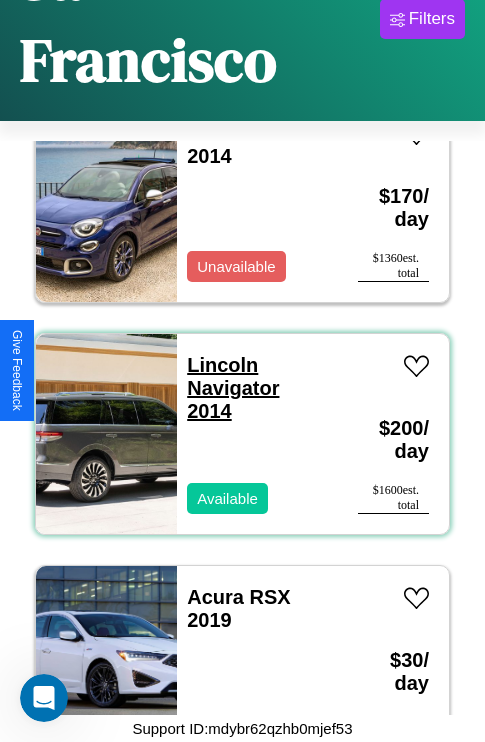 click on "Lincoln   Navigator   2014" at bounding box center [233, 388] 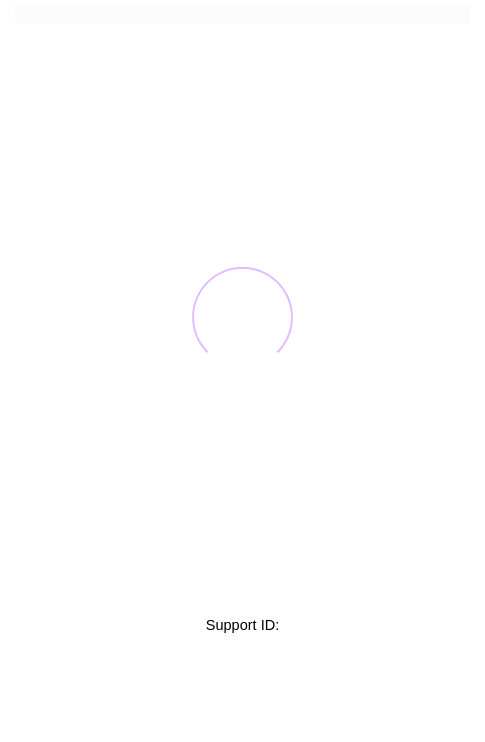 scroll, scrollTop: 0, scrollLeft: 0, axis: both 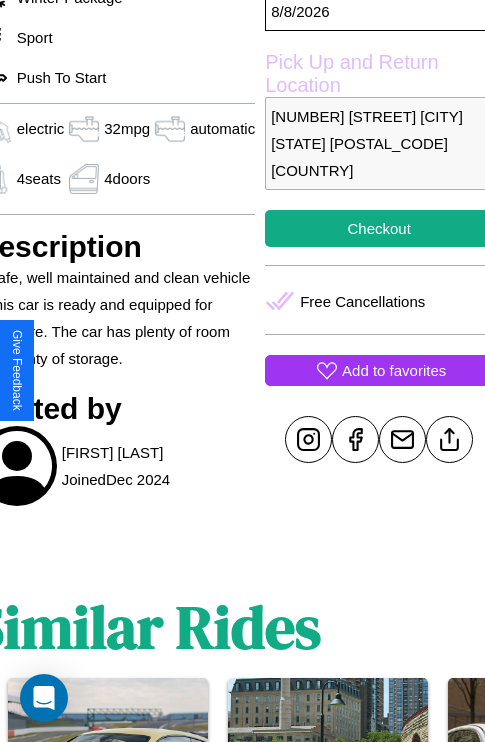 click on "Add to favorites" at bounding box center (394, 370) 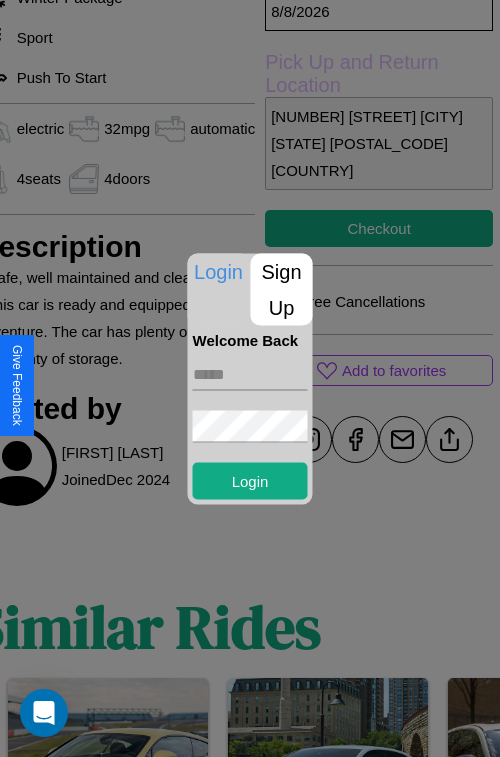 click on "Sign Up" at bounding box center [282, 289] 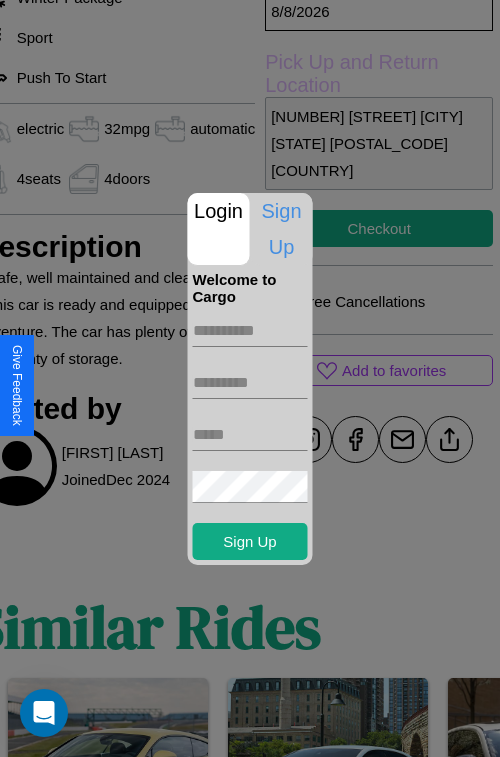 click at bounding box center [250, 331] 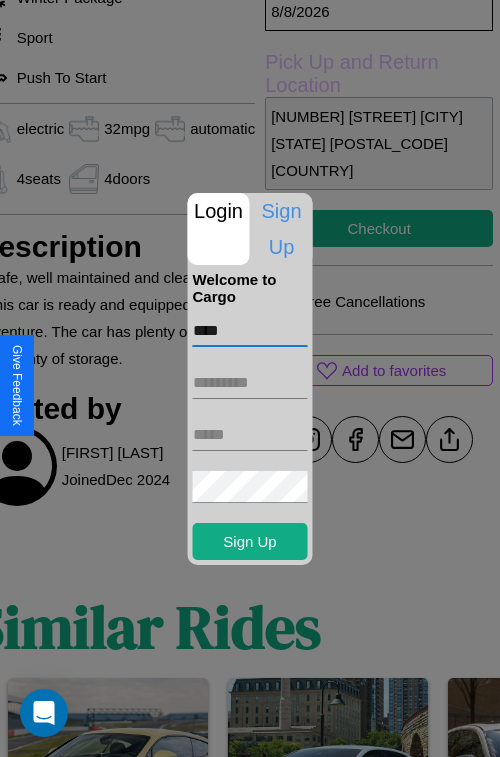 type on "****" 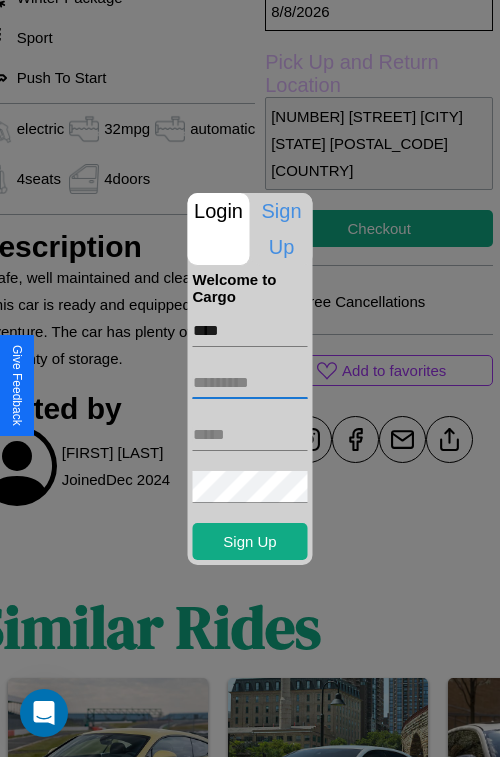 click at bounding box center (250, 383) 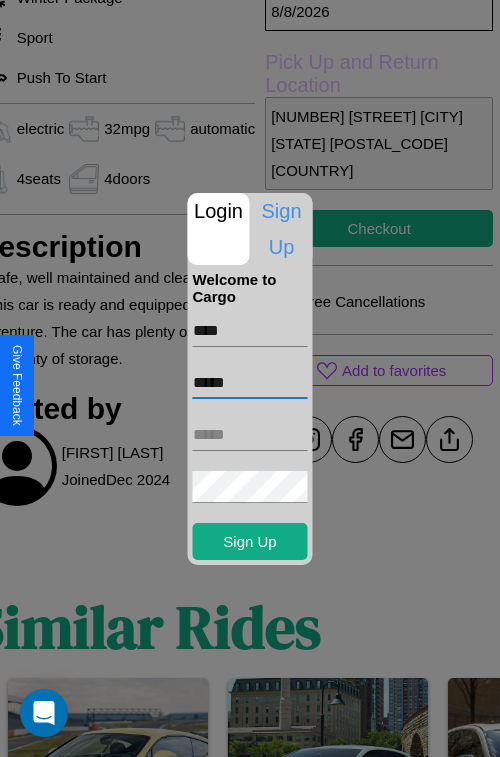 type on "*****" 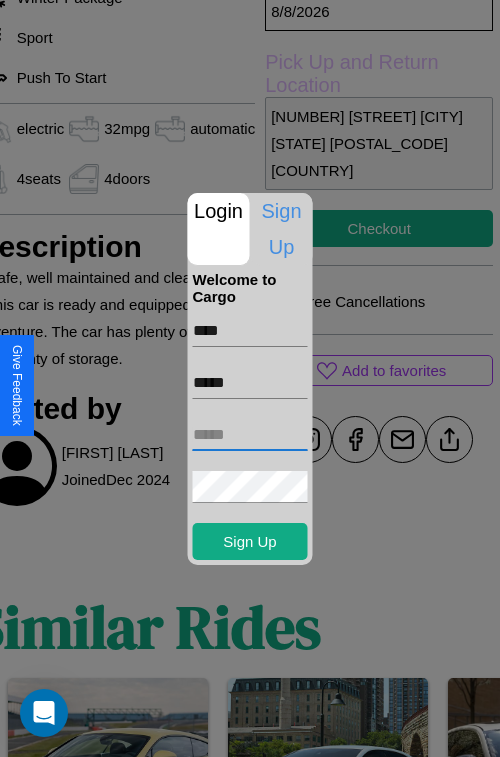 click at bounding box center [250, 435] 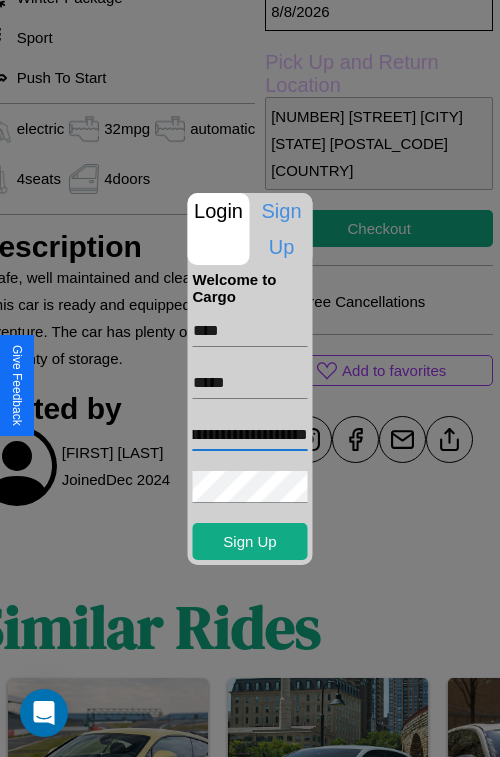 scroll, scrollTop: 0, scrollLeft: 67, axis: horizontal 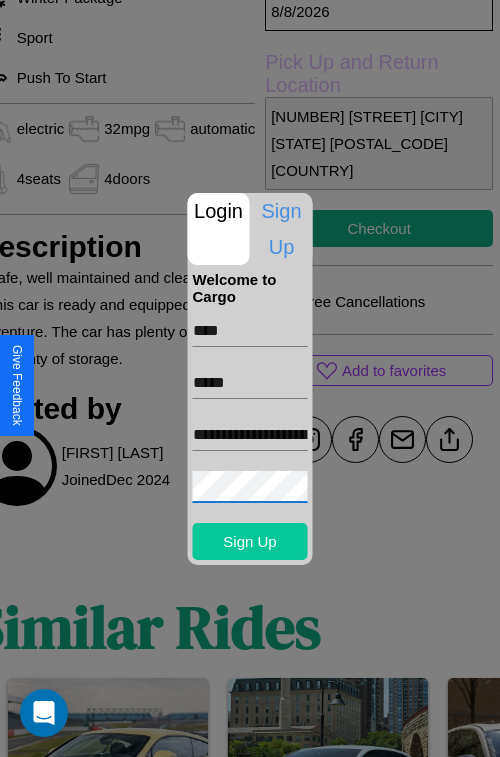 click on "Sign Up" at bounding box center (250, 541) 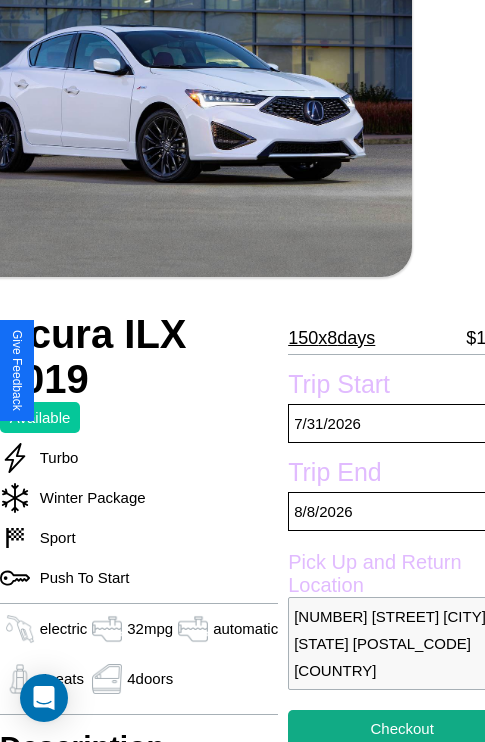 scroll, scrollTop: 114, scrollLeft: 73, axis: both 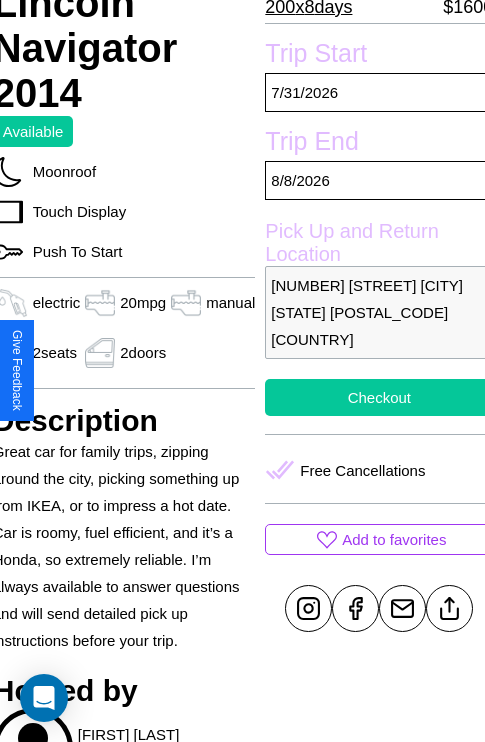 click on "Checkout" at bounding box center (379, 397) 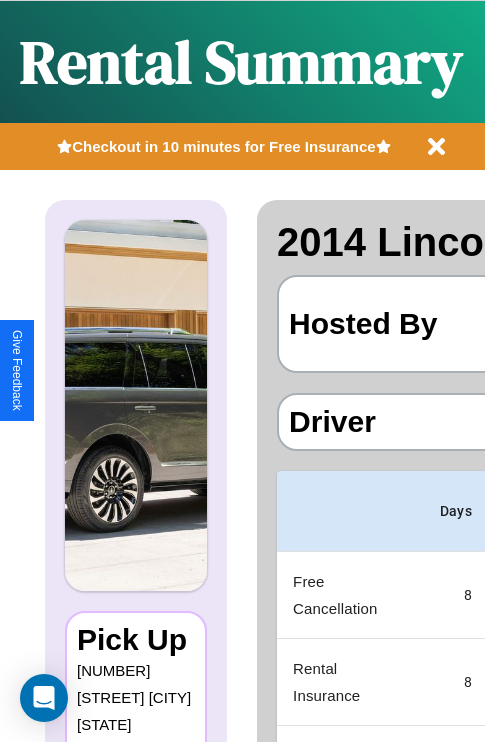 scroll, scrollTop: 0, scrollLeft: 378, axis: horizontal 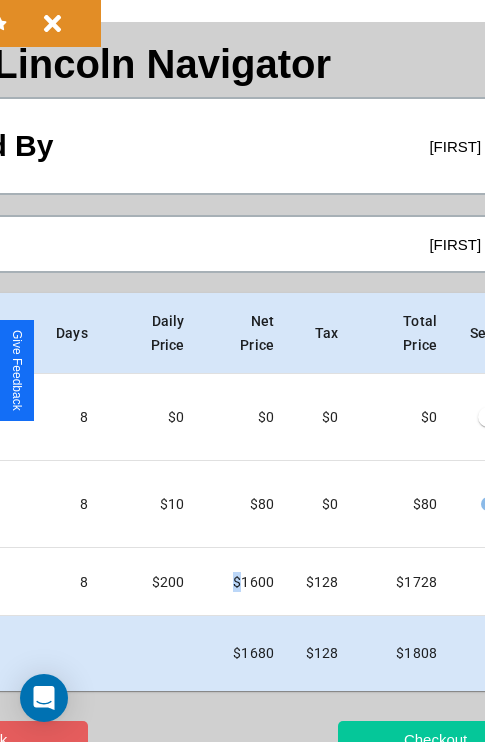 click on "Checkout" at bounding box center [435, 739] 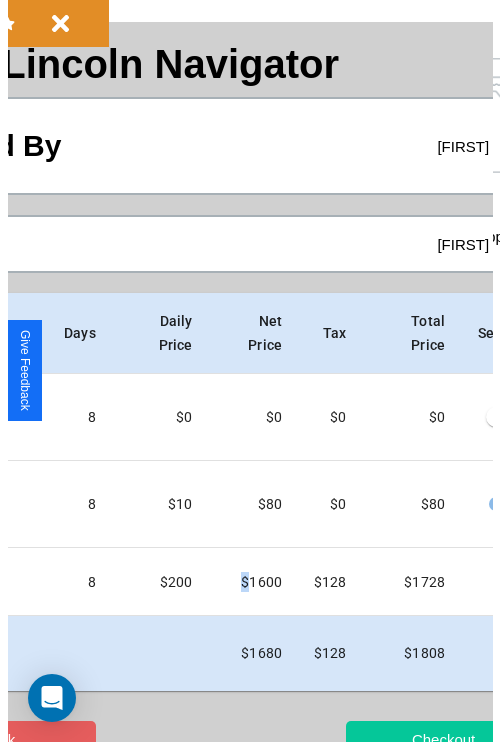 scroll, scrollTop: 0, scrollLeft: 0, axis: both 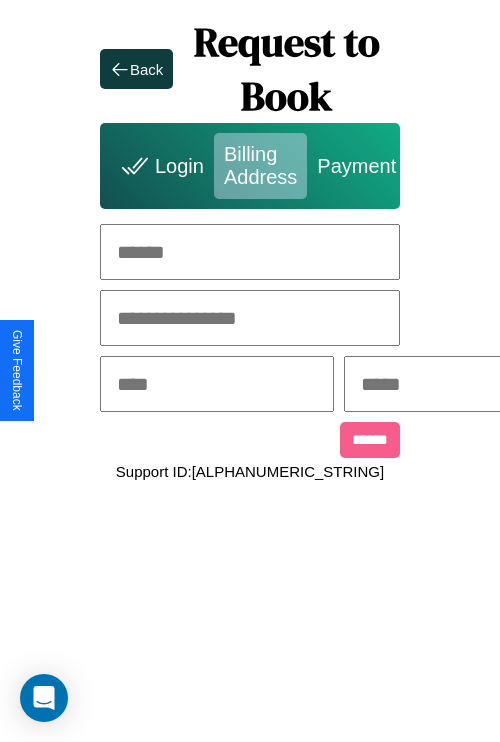 click at bounding box center (250, 252) 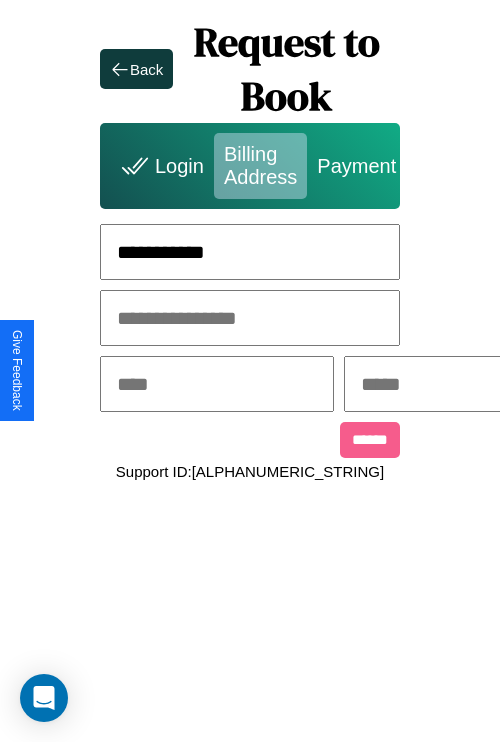 type on "**********" 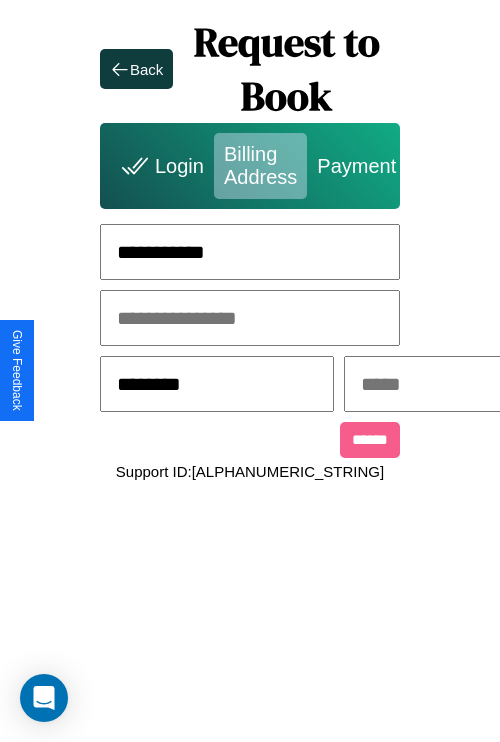 type on "********" 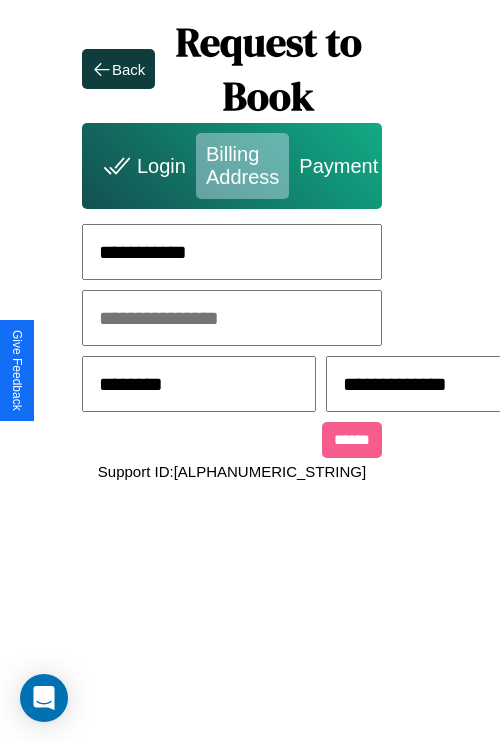 scroll, scrollTop: 0, scrollLeft: 517, axis: horizontal 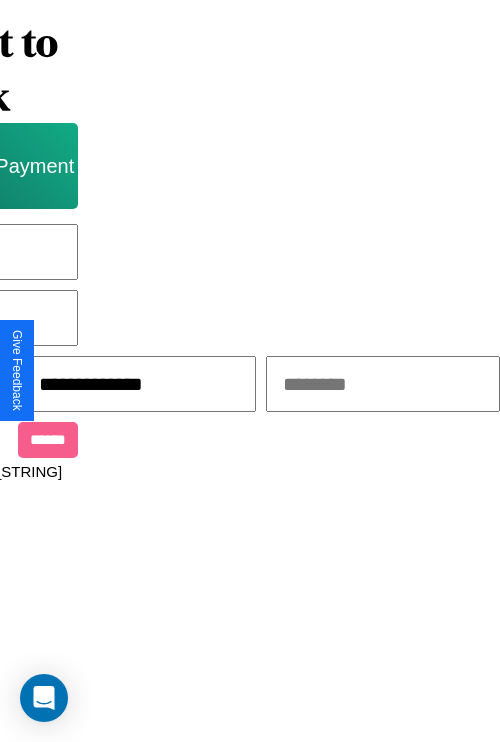 type on "**********" 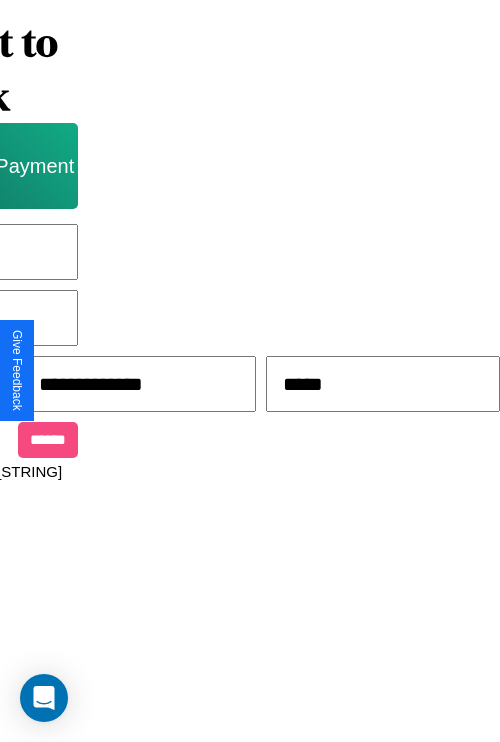 type on "*****" 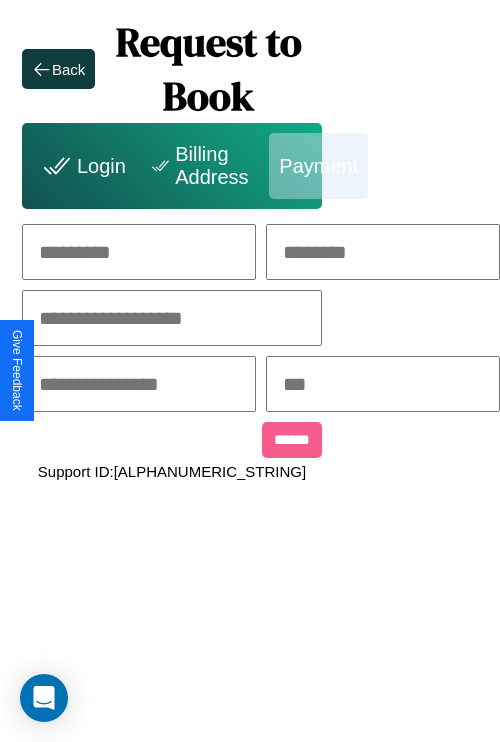 scroll, scrollTop: 0, scrollLeft: 208, axis: horizontal 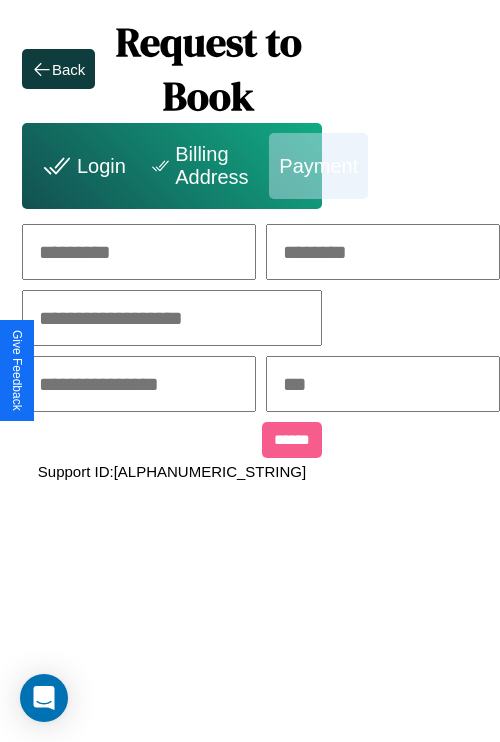 click at bounding box center [139, 252] 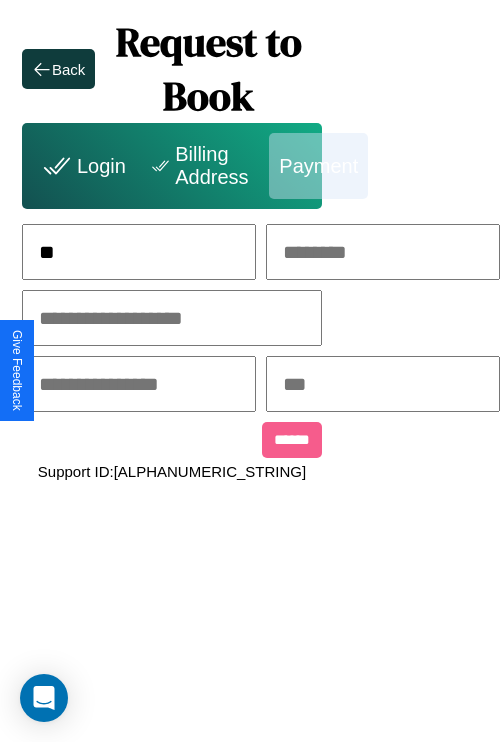 scroll, scrollTop: 0, scrollLeft: 130, axis: horizontal 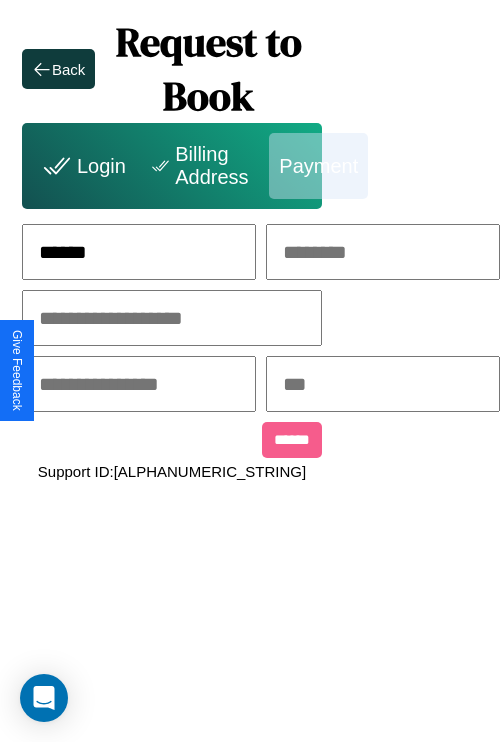 type on "******" 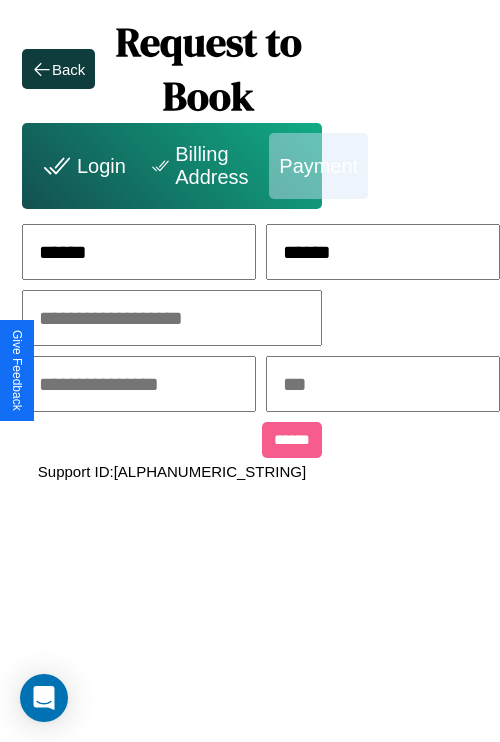 type on "******" 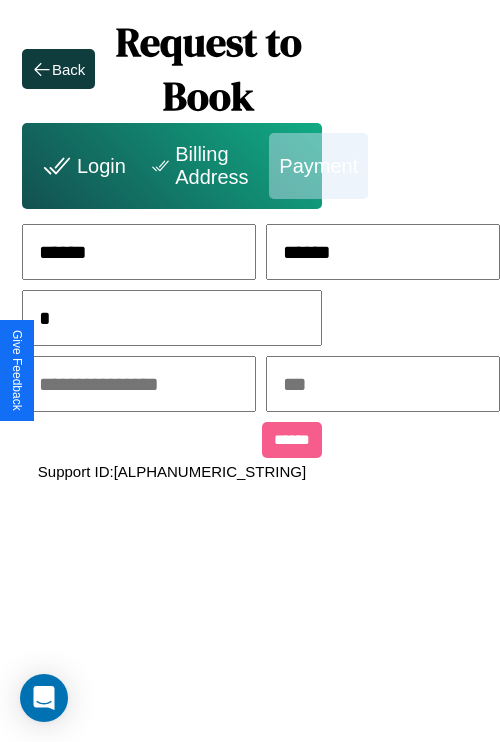 scroll, scrollTop: 0, scrollLeft: 128, axis: horizontal 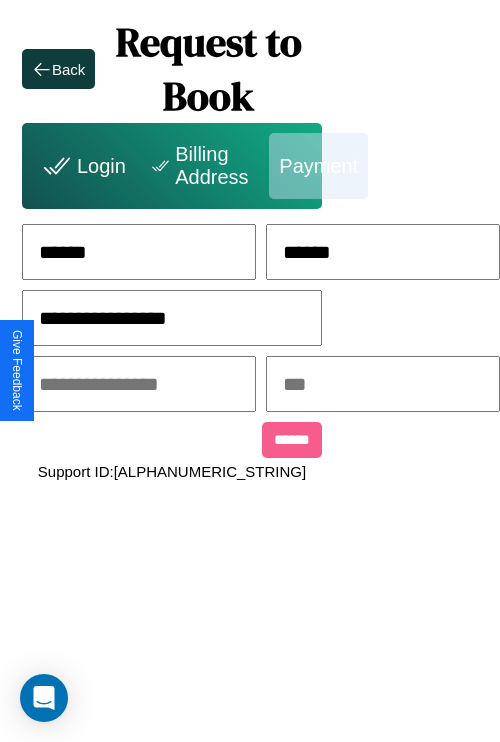 type on "**********" 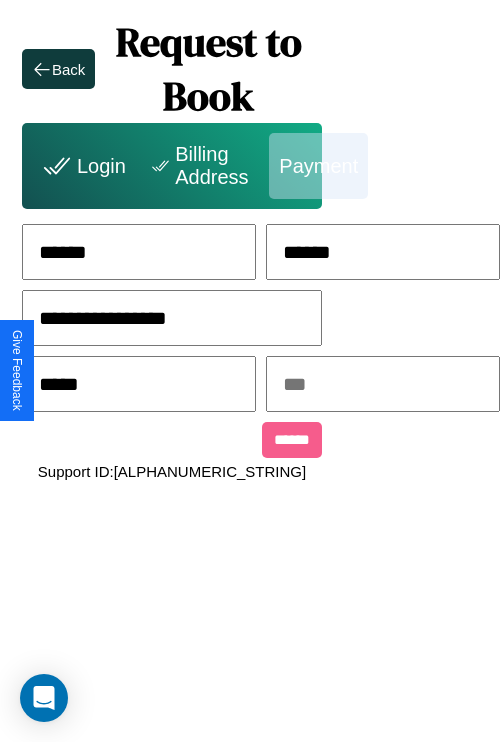 type on "*****" 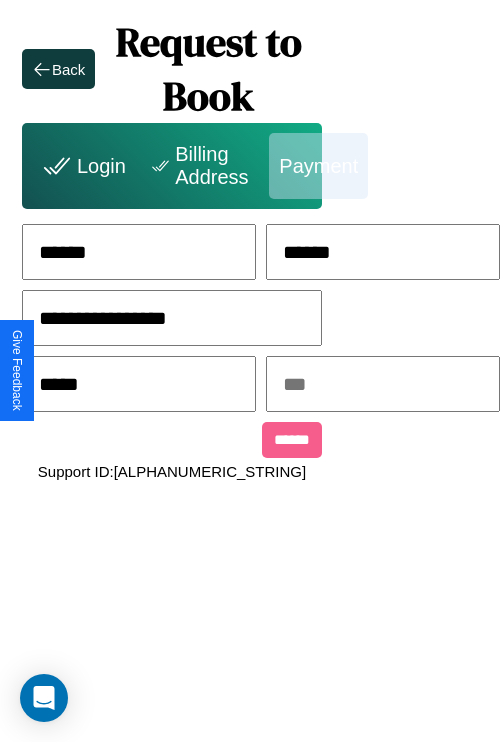 click at bounding box center [383, 384] 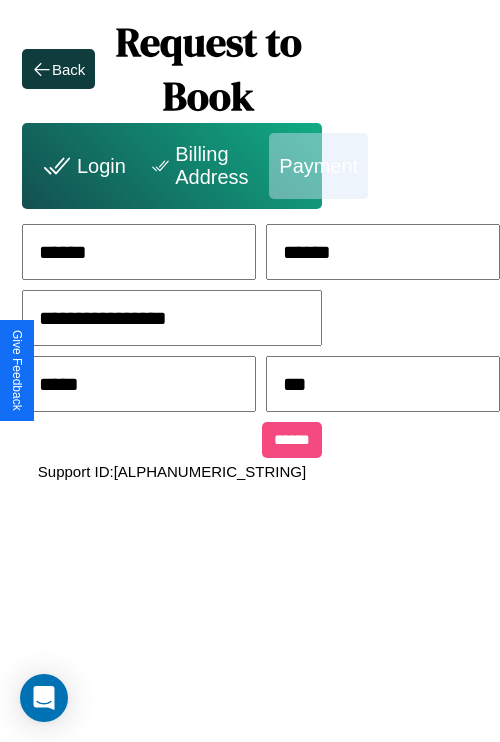 type on "***" 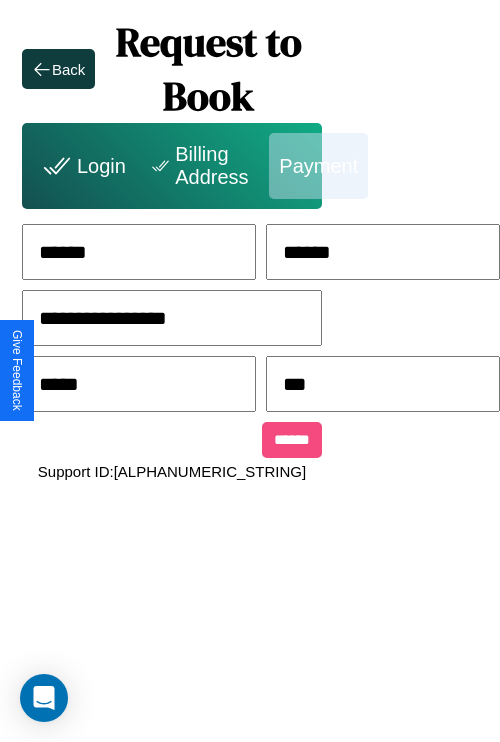 click on "******" at bounding box center (292, 440) 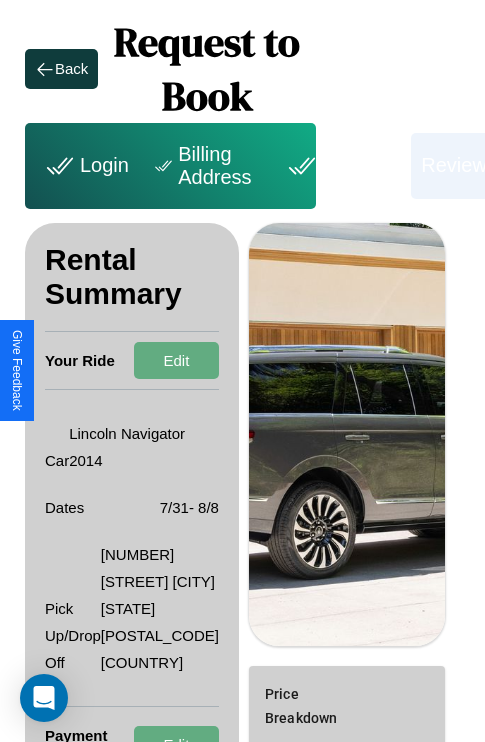 scroll, scrollTop: 382, scrollLeft: 72, axis: both 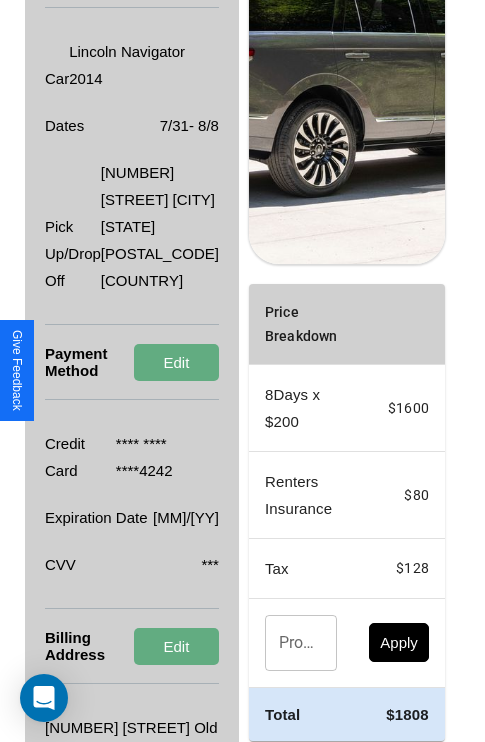 click on "Promo Code" at bounding box center [290, 643] 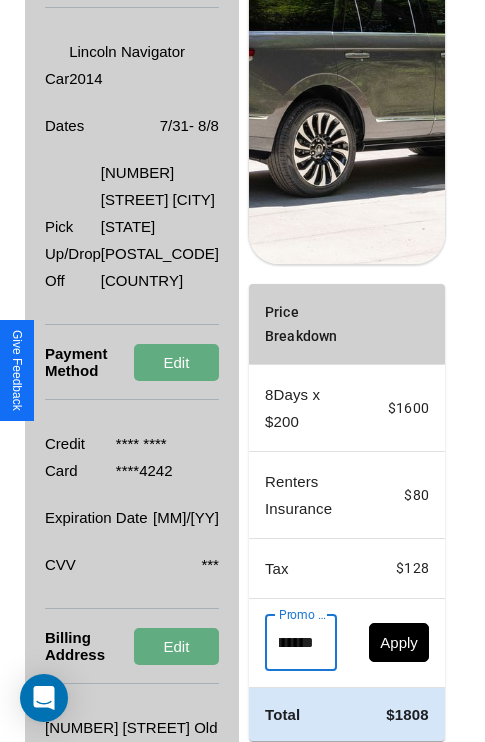 scroll, scrollTop: 0, scrollLeft: 71, axis: horizontal 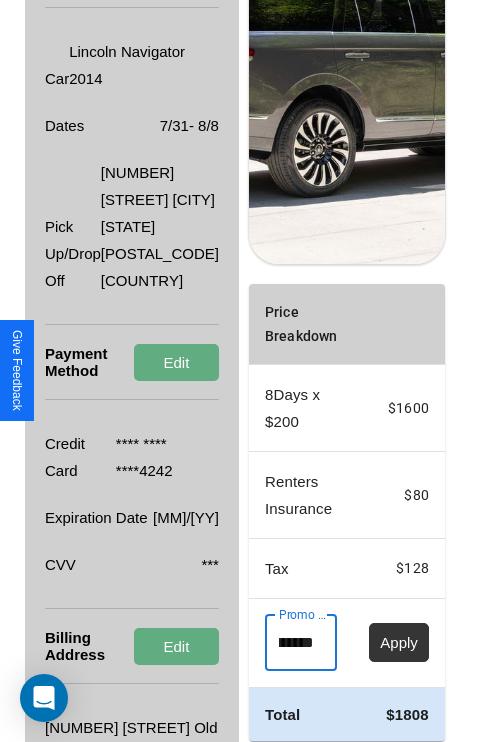 type on "**********" 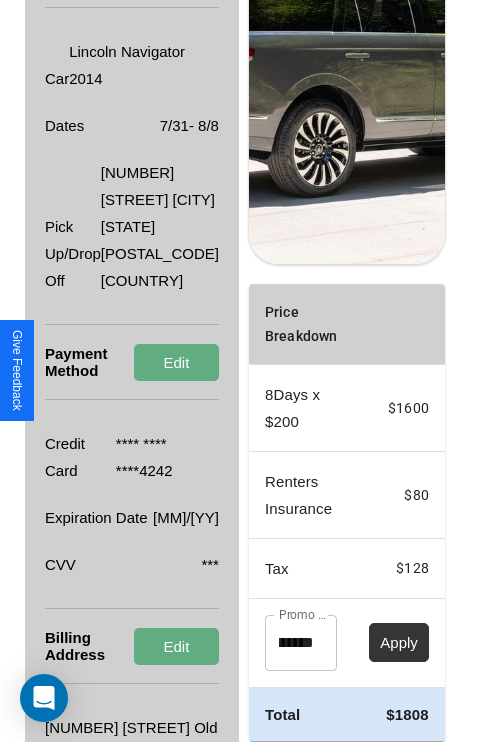 scroll, scrollTop: 0, scrollLeft: 0, axis: both 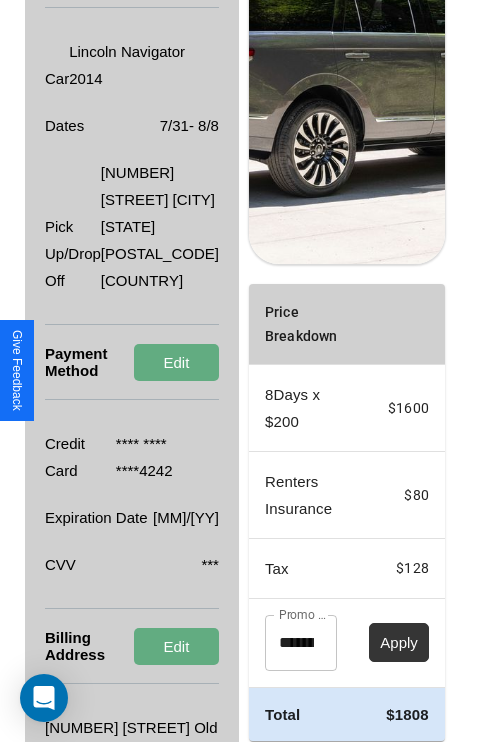 click on "Apply" at bounding box center (399, 642) 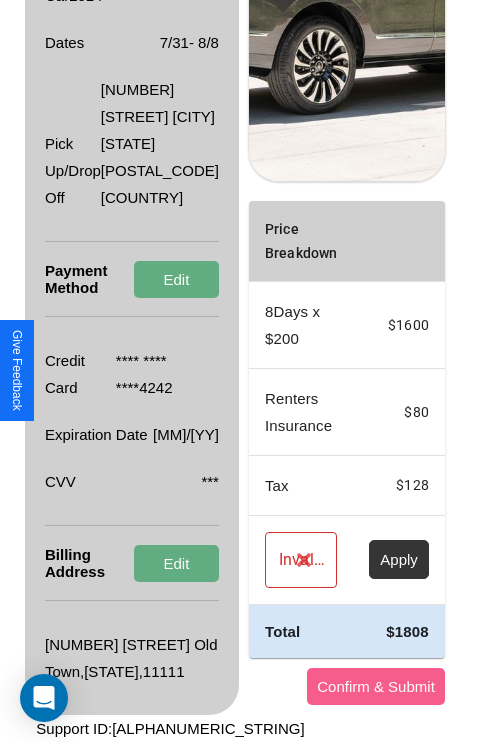 scroll, scrollTop: 536, scrollLeft: 72, axis: both 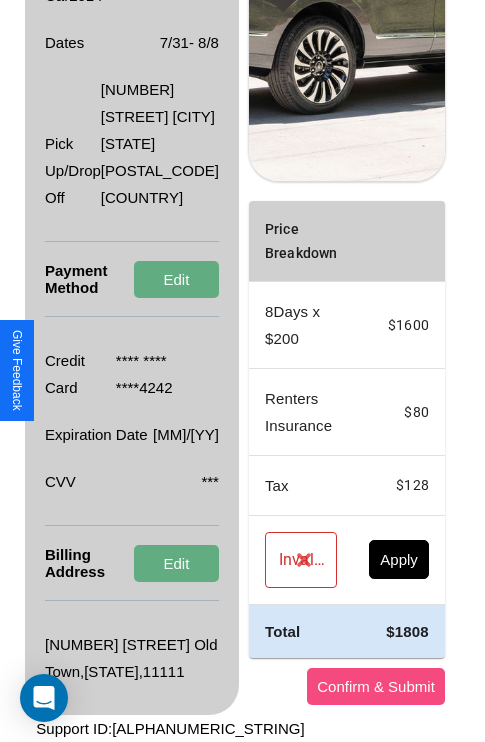 click on "Confirm & Submit" at bounding box center [376, 686] 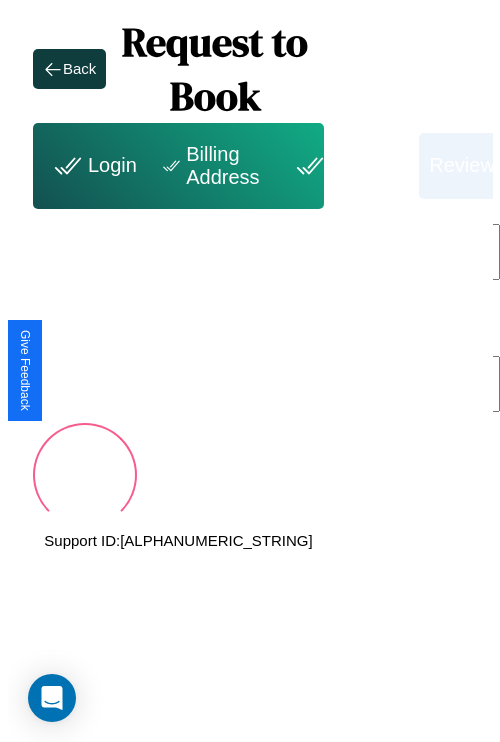 scroll, scrollTop: 0, scrollLeft: 72, axis: horizontal 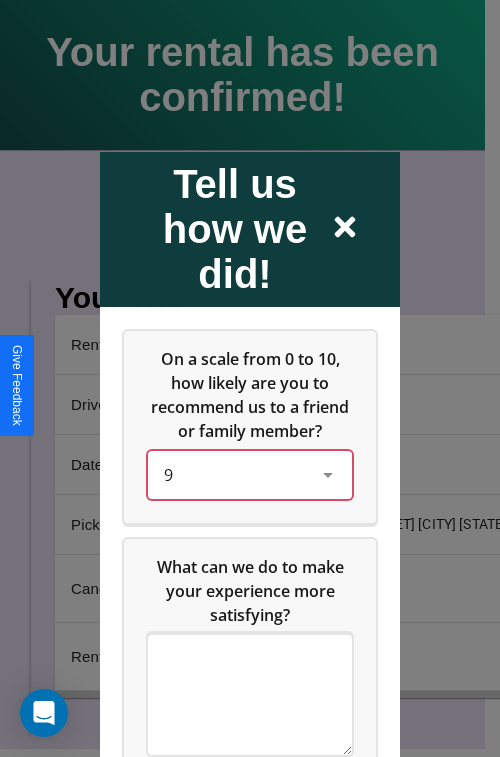 click on "9" at bounding box center [234, 474] 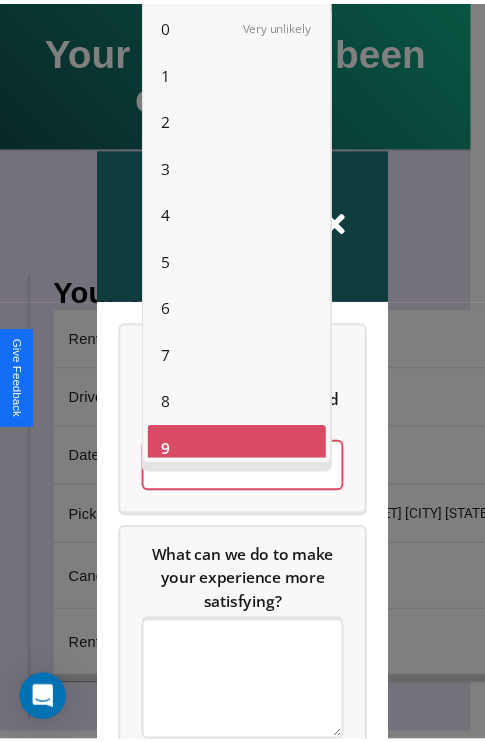 scroll, scrollTop: 14, scrollLeft: 0, axis: vertical 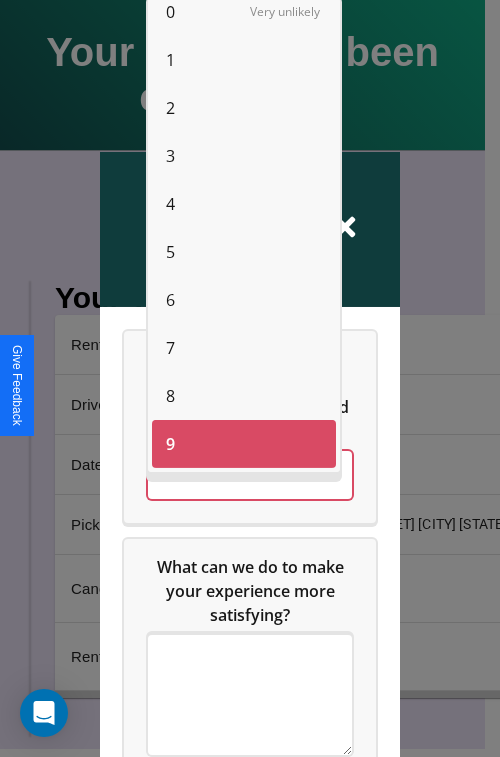 click on "3" at bounding box center [170, 156] 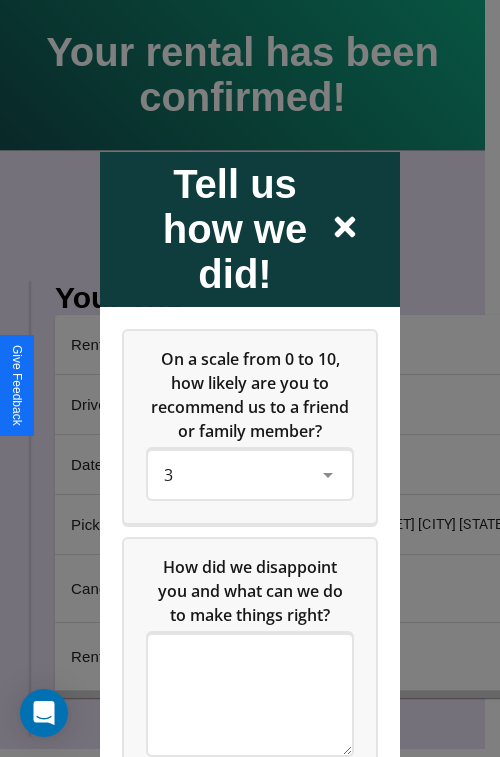click 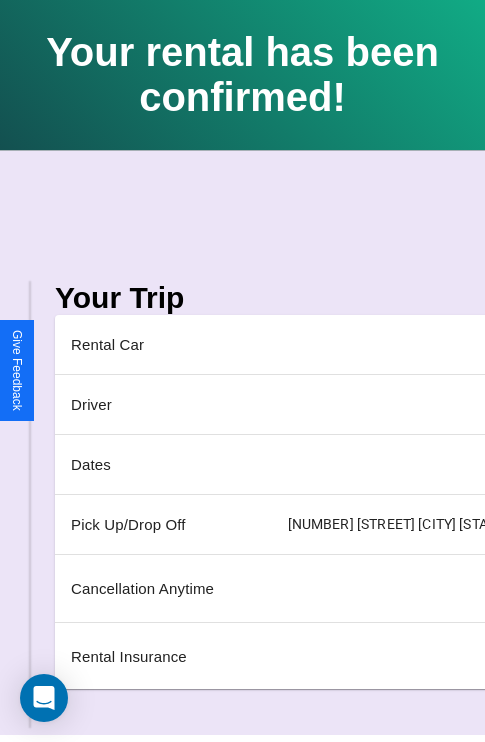 scroll, scrollTop: 0, scrollLeft: 235, axis: horizontal 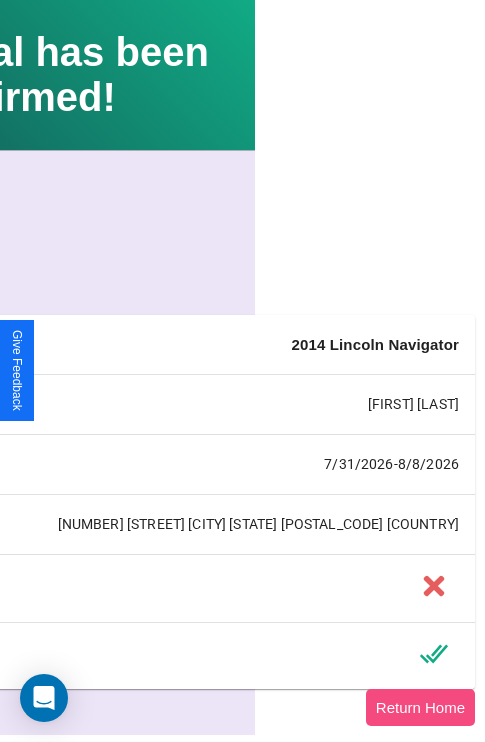click on "Return Home" at bounding box center (420, 707) 